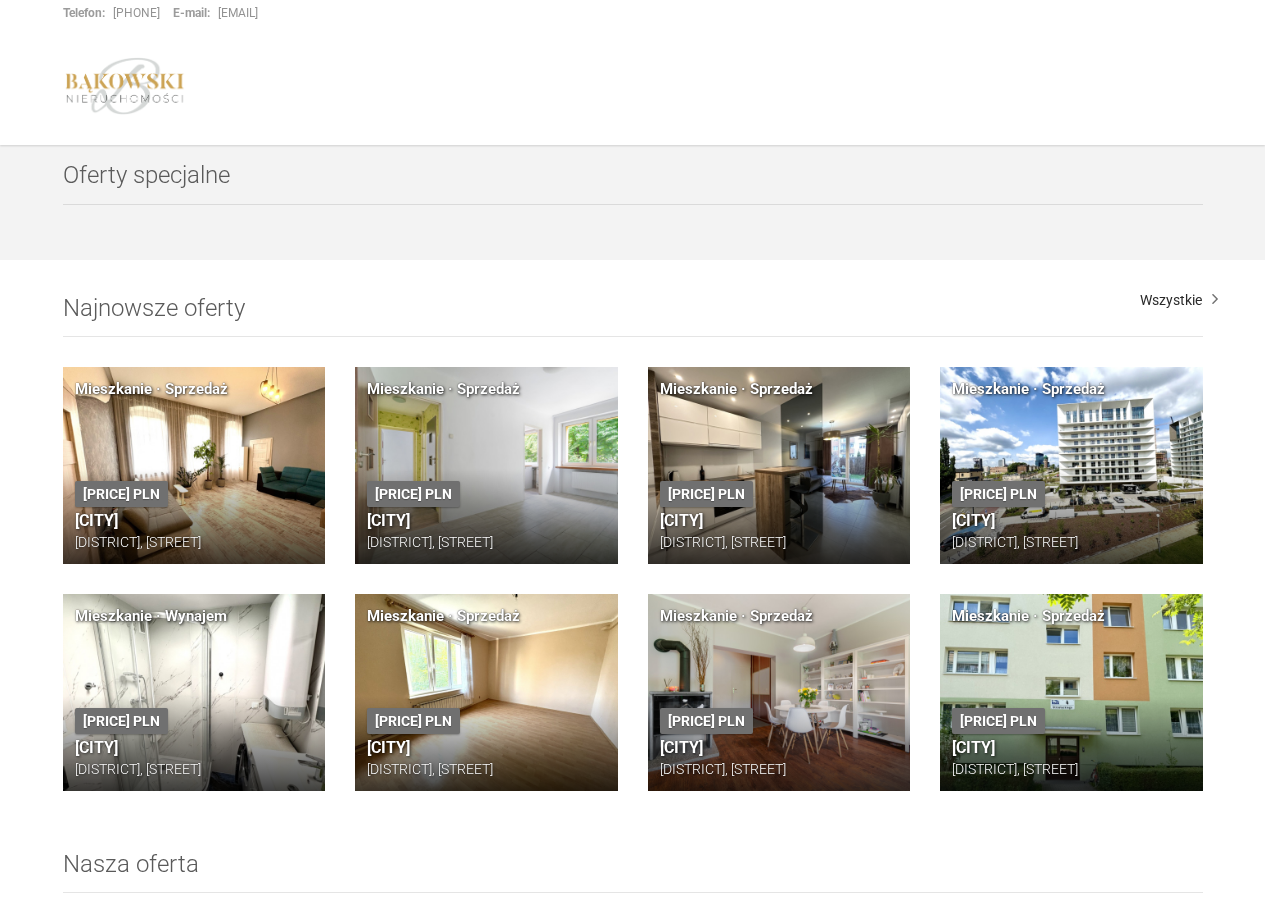 scroll, scrollTop: 0, scrollLeft: 0, axis: both 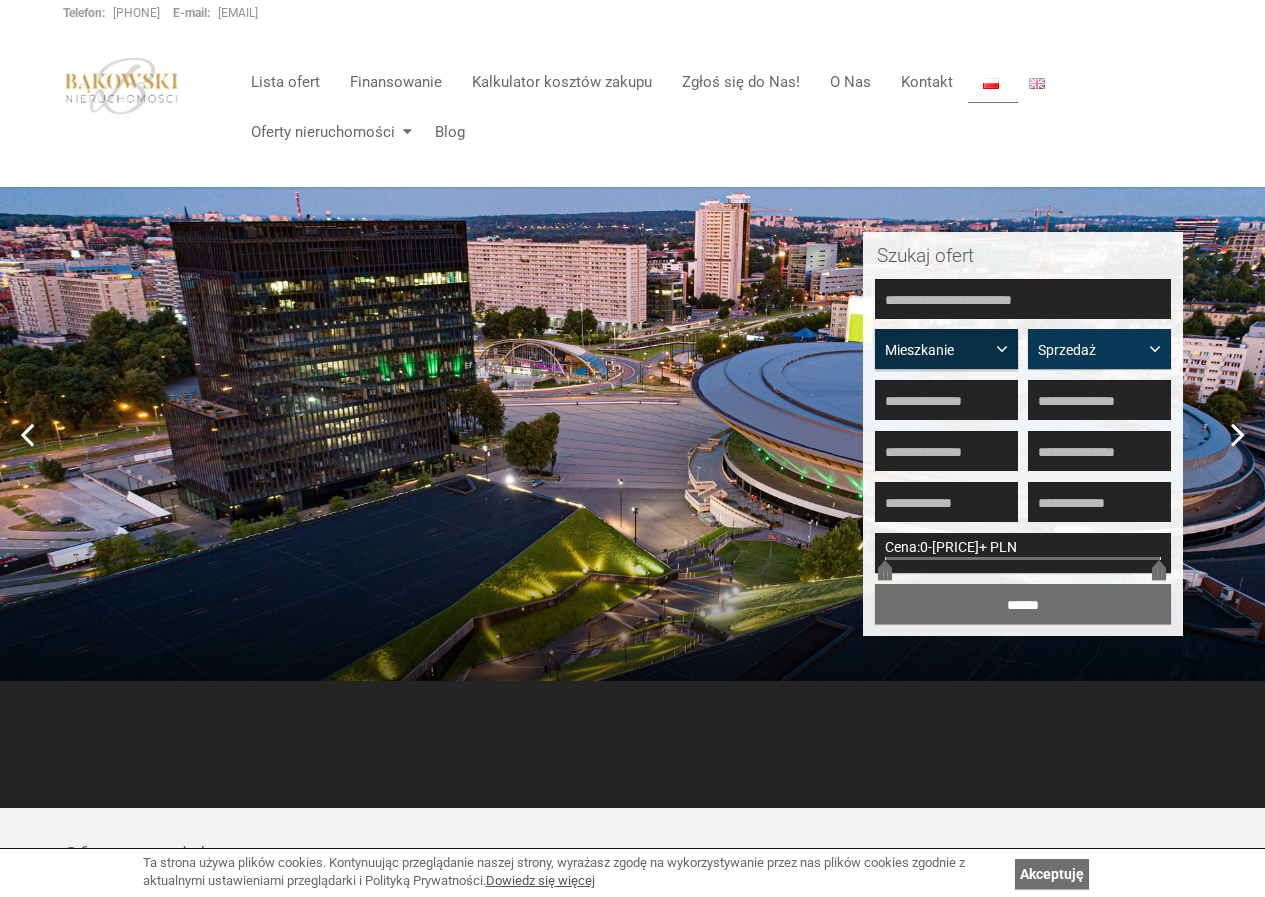 click at bounding box center [1006, 347] 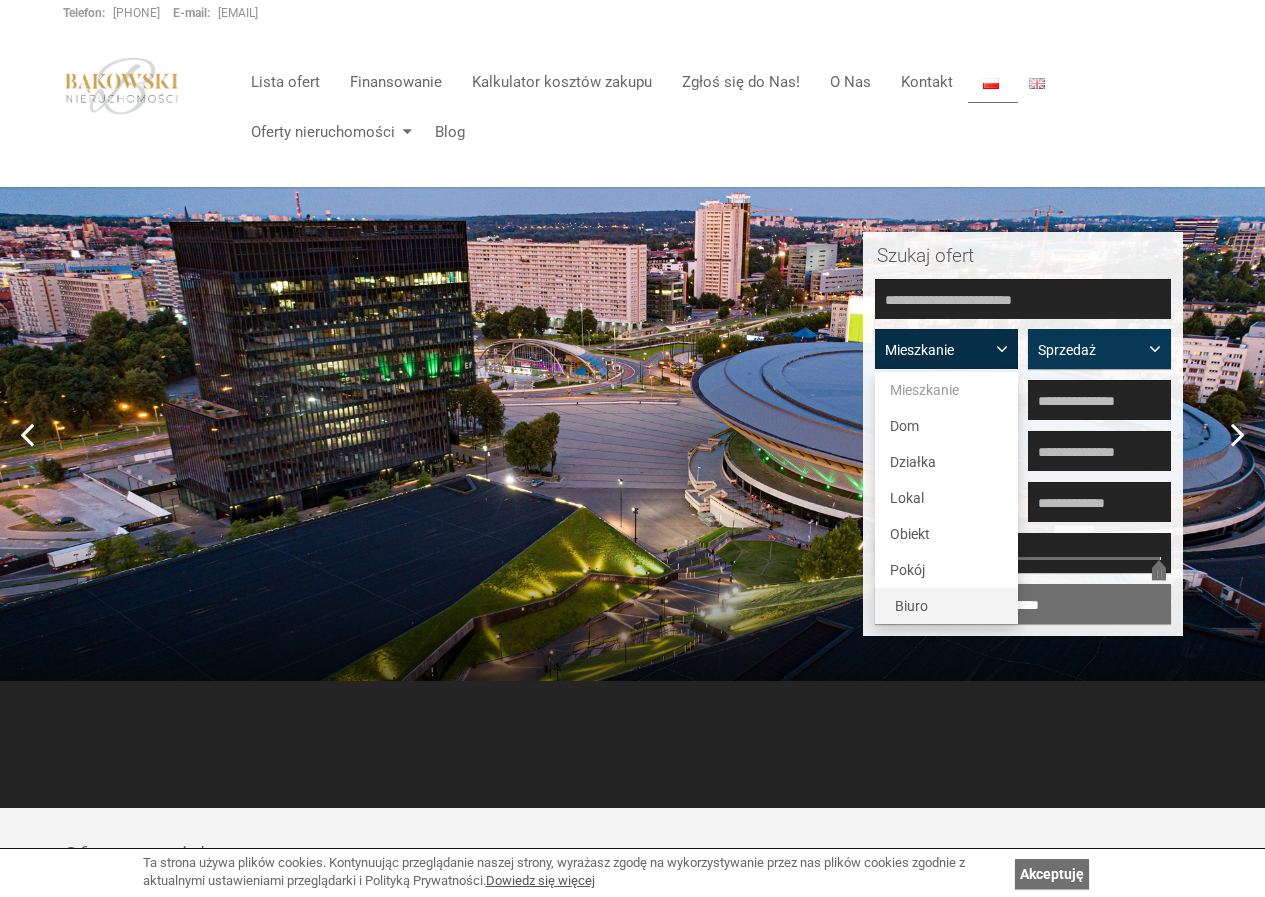 click on "Biuro" at bounding box center (946, 390) 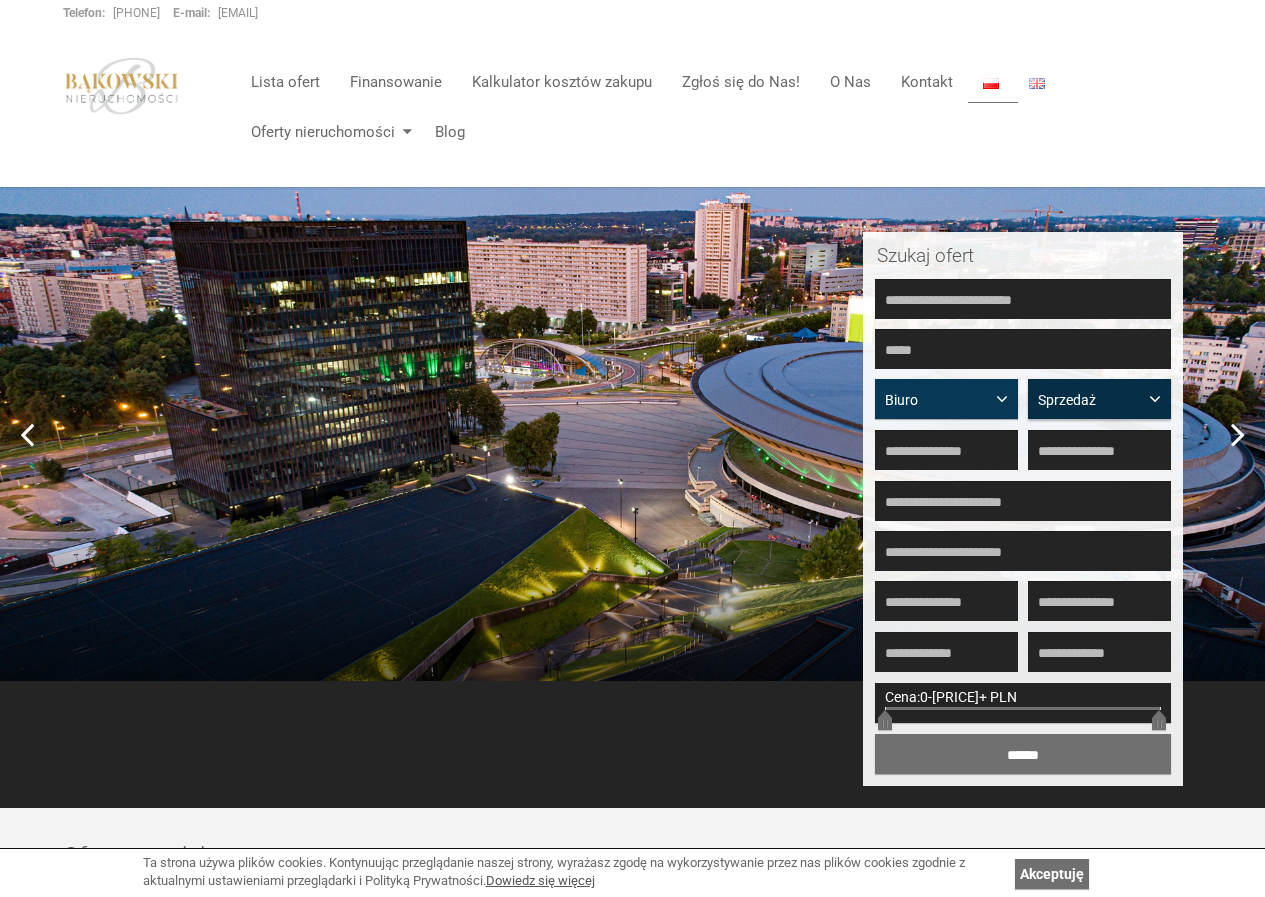 click on "Sprzedaż" at bounding box center [939, 400] 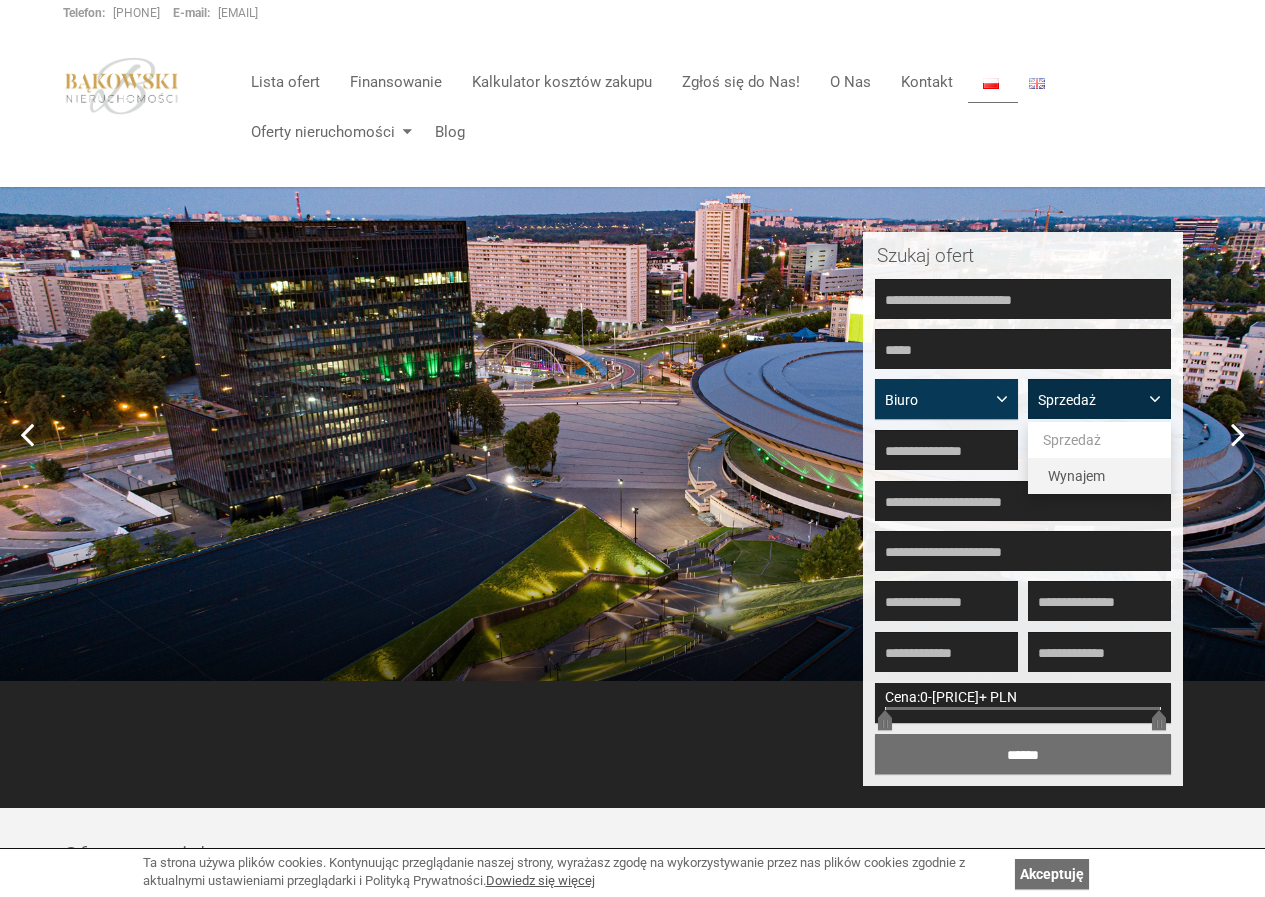 click on "Wynajem" at bounding box center [1072, 440] 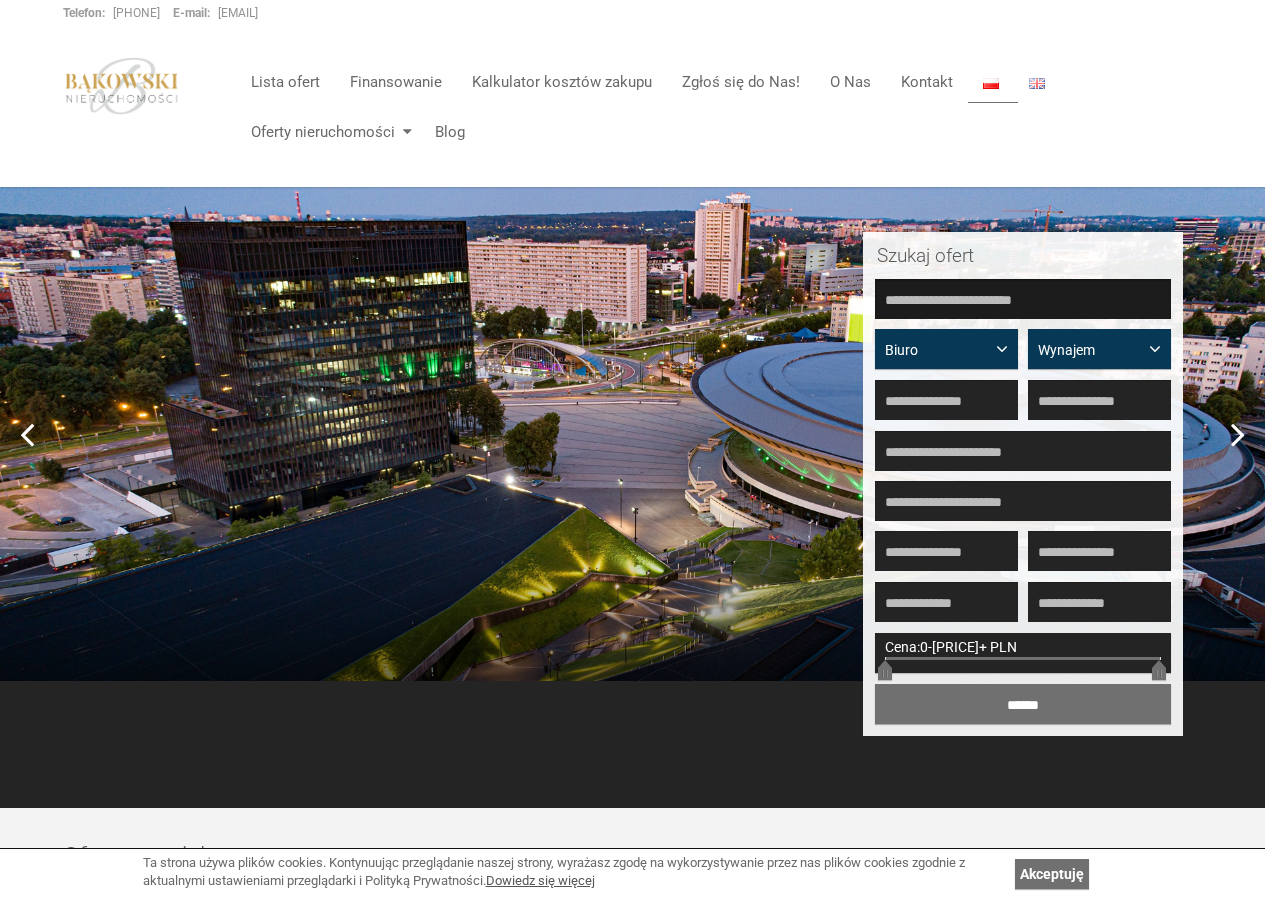 click at bounding box center [1023, 299] 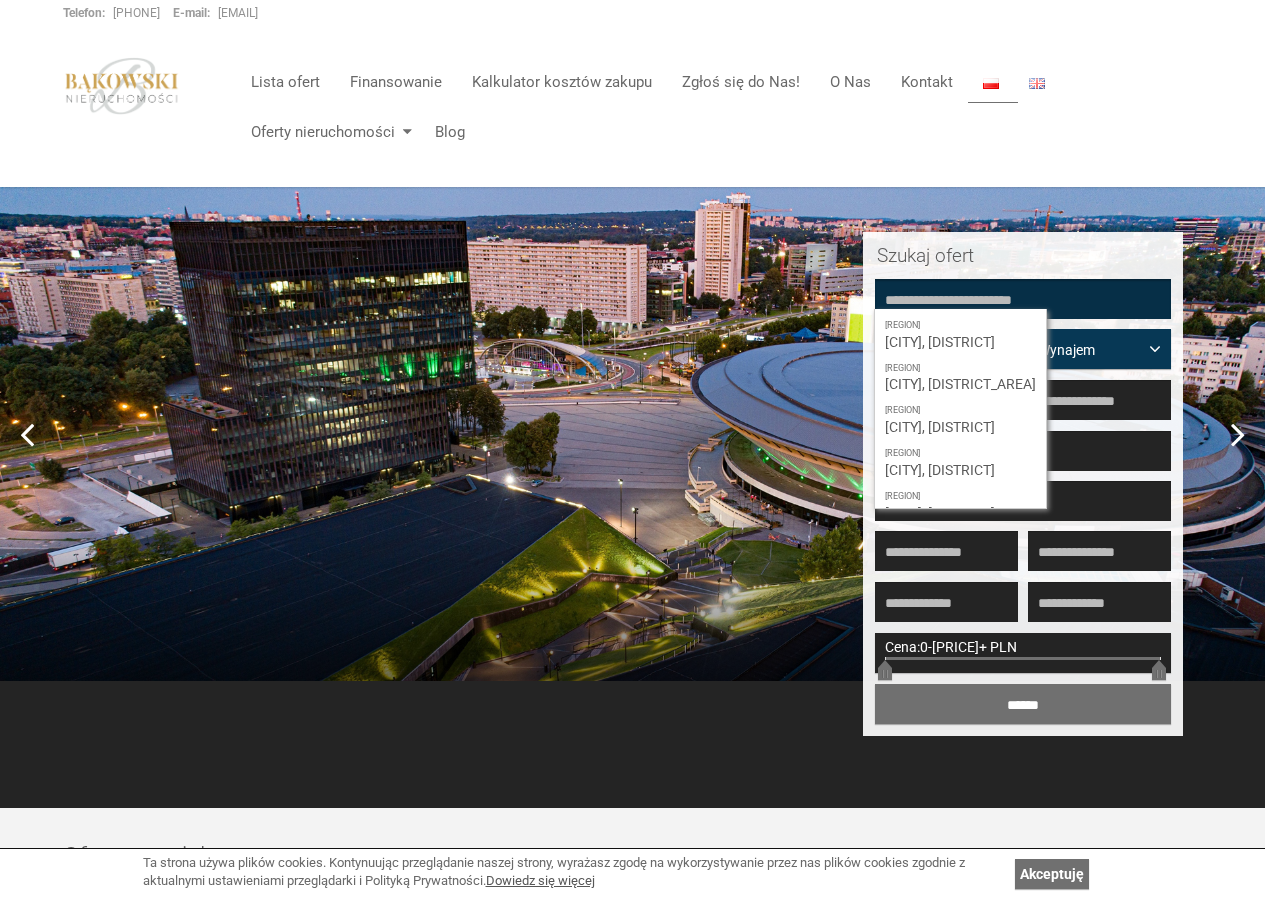 scroll, scrollTop: 658, scrollLeft: 0, axis: vertical 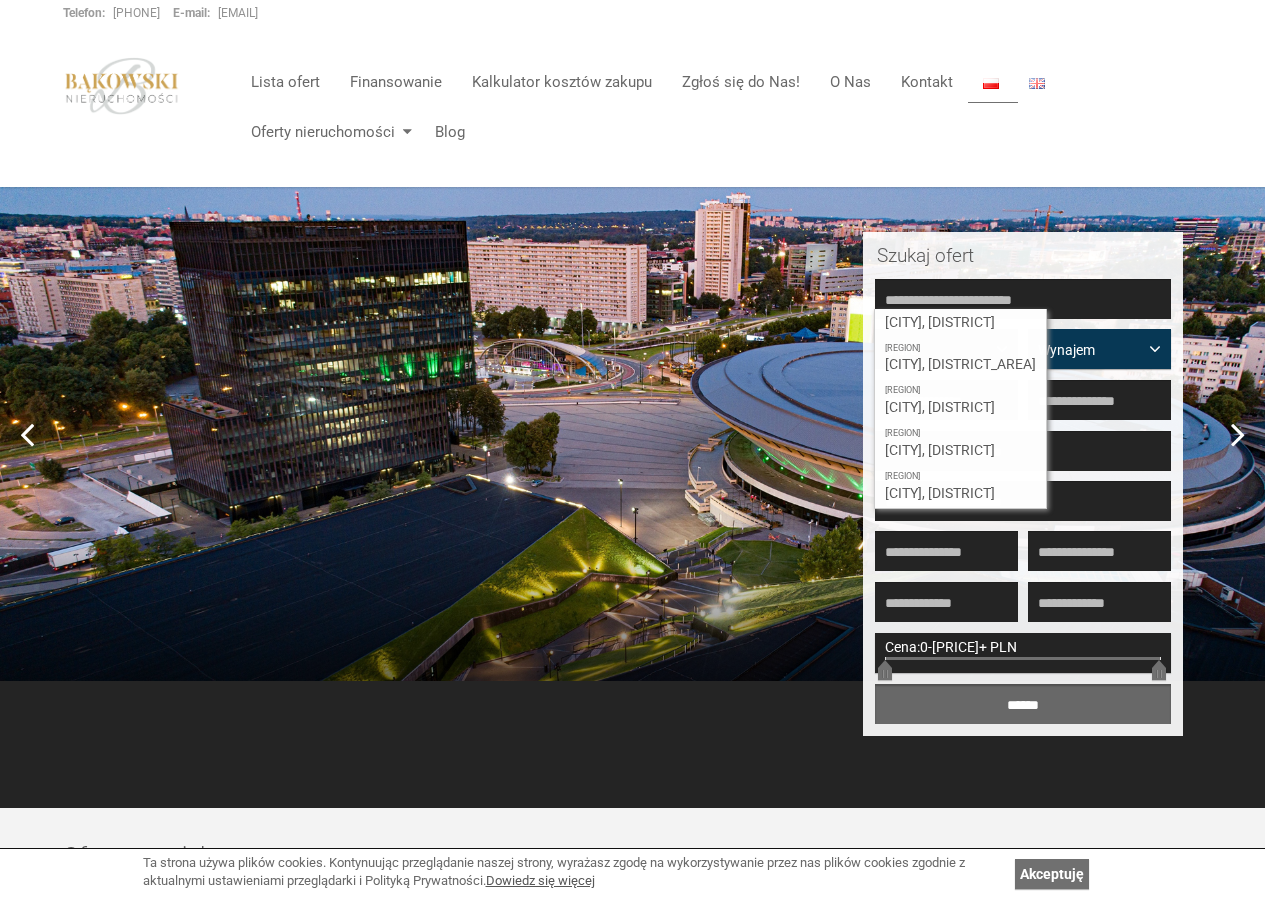 click on "******" at bounding box center [1023, 704] 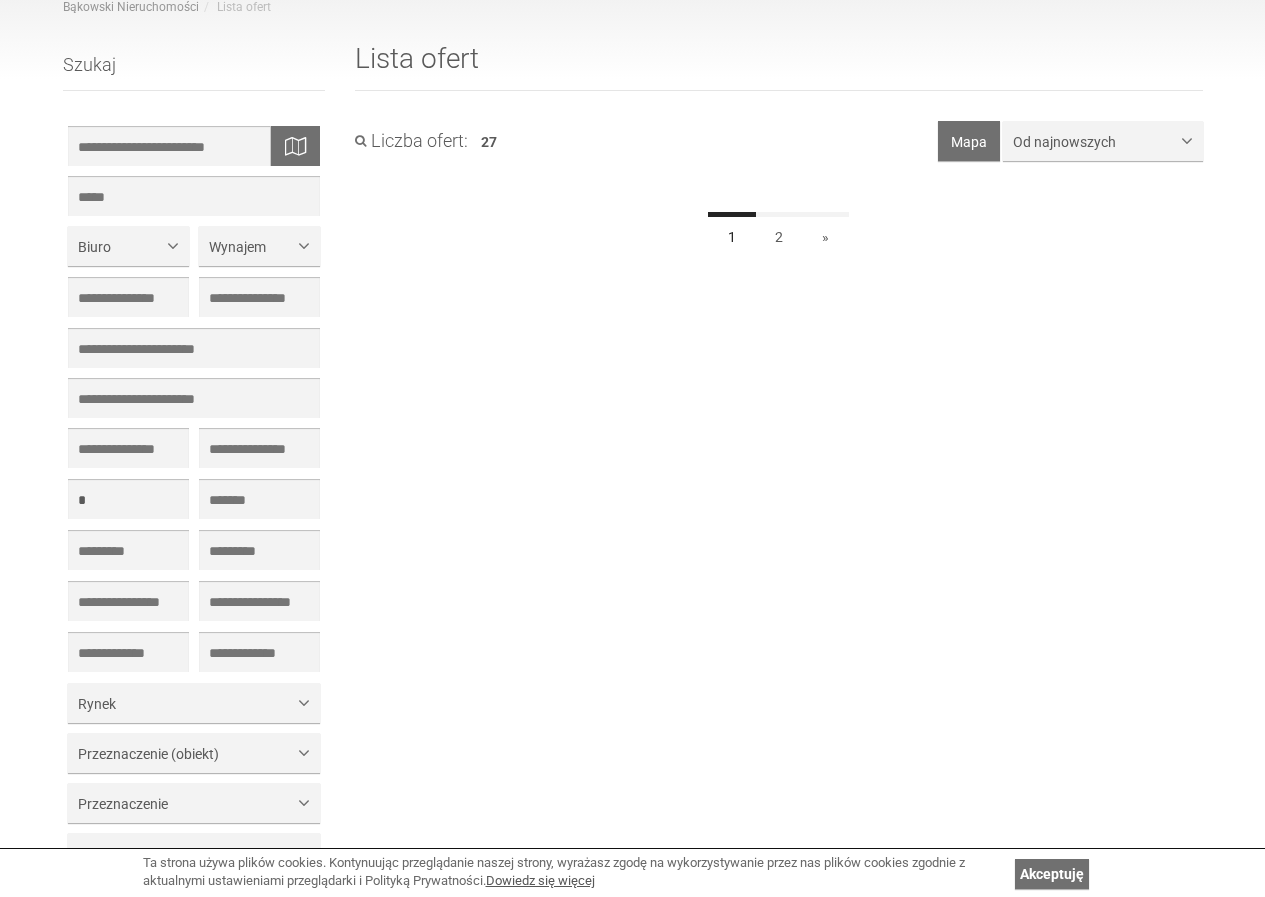 scroll, scrollTop: 100, scrollLeft: 0, axis: vertical 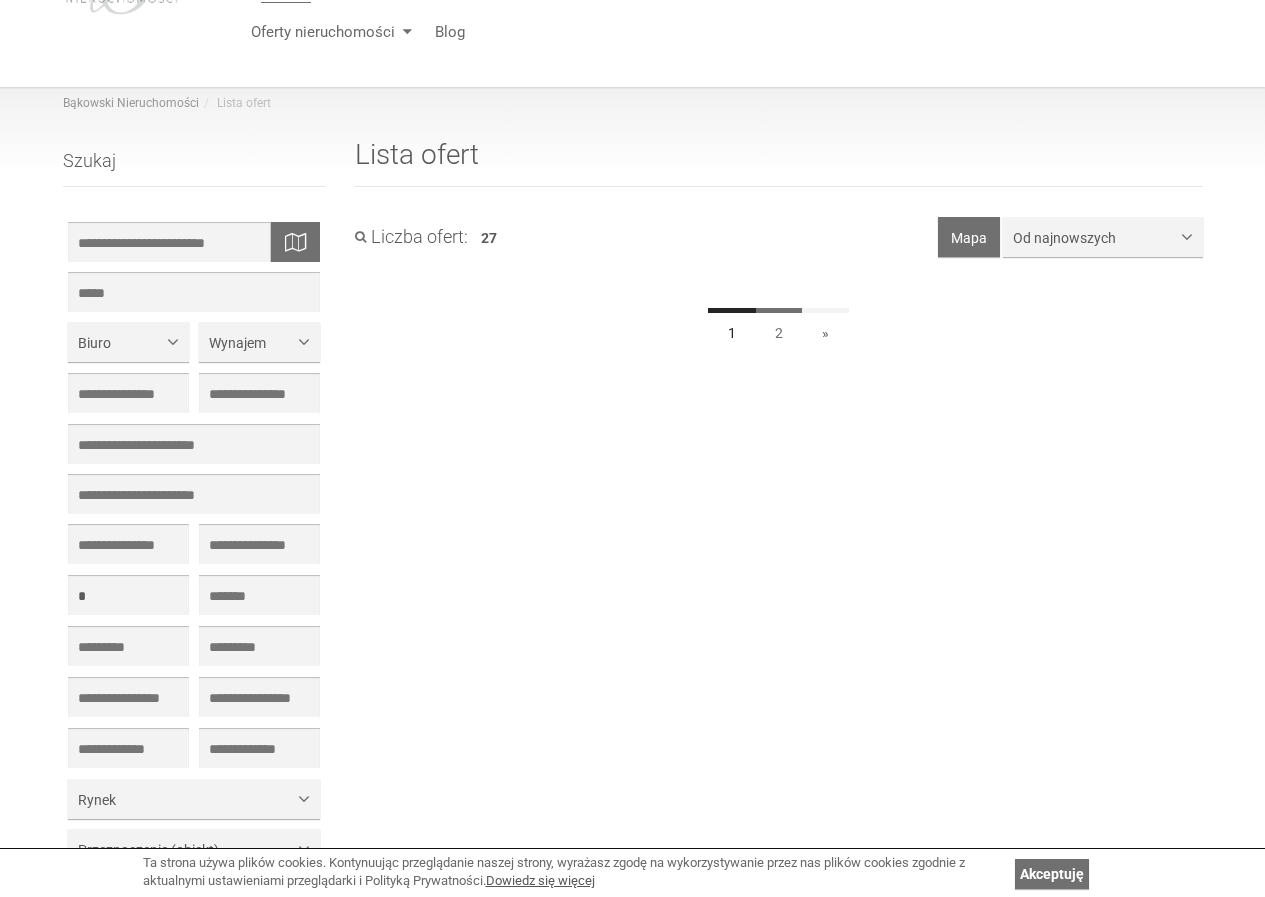 click on "2" at bounding box center [779, 330] 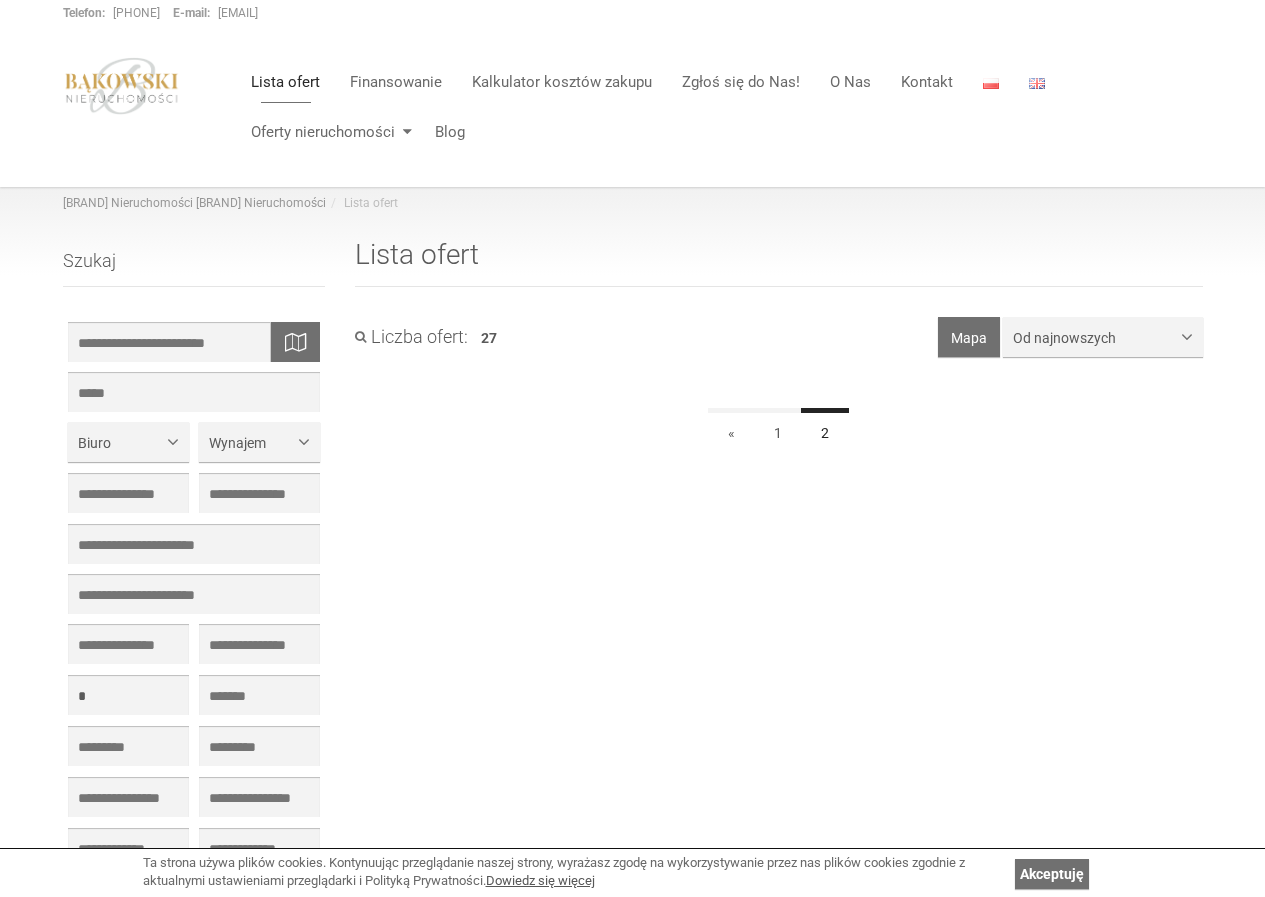 scroll, scrollTop: 0, scrollLeft: 0, axis: both 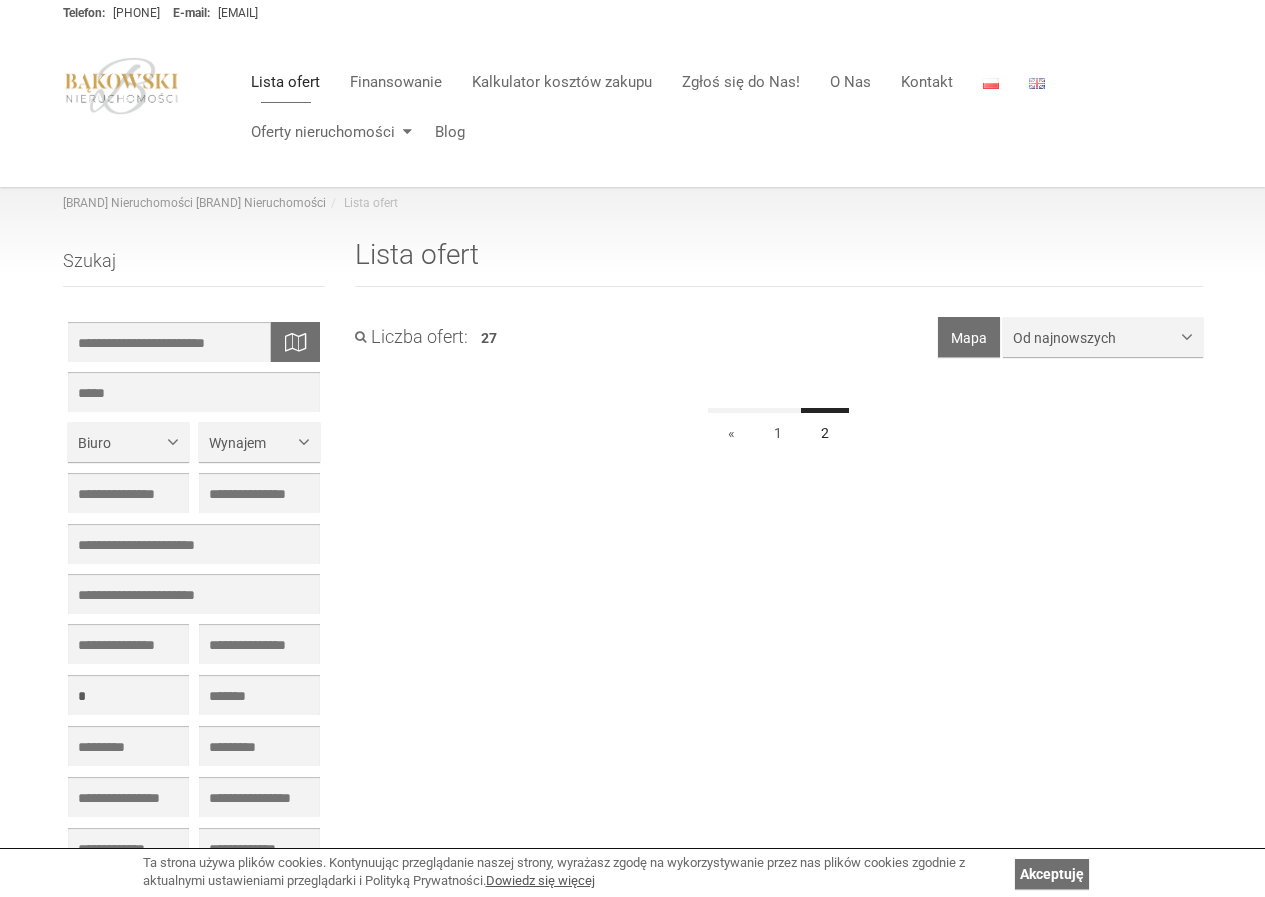 click on "Lista ofert" at bounding box center (285, 82) 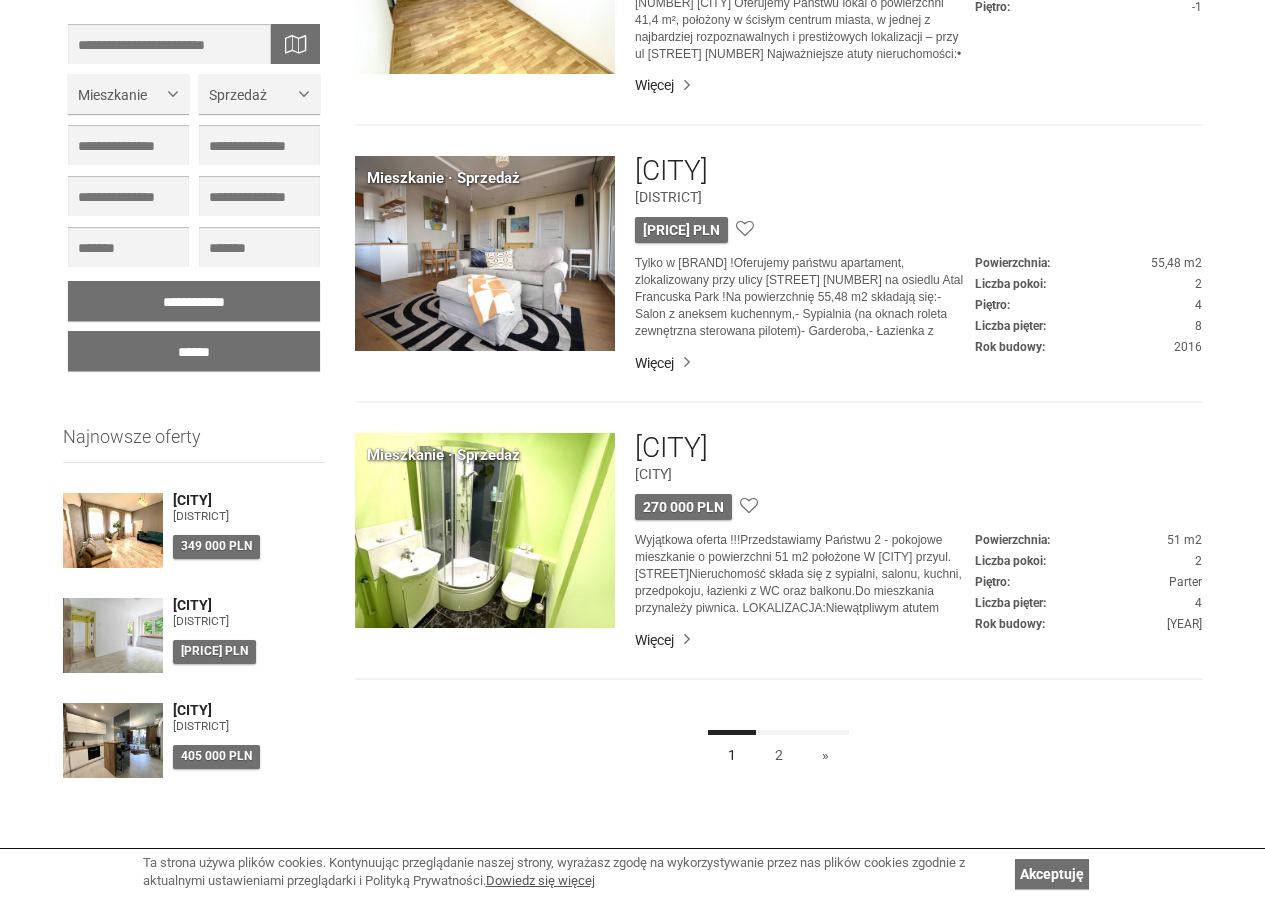 scroll, scrollTop: 5300, scrollLeft: 0, axis: vertical 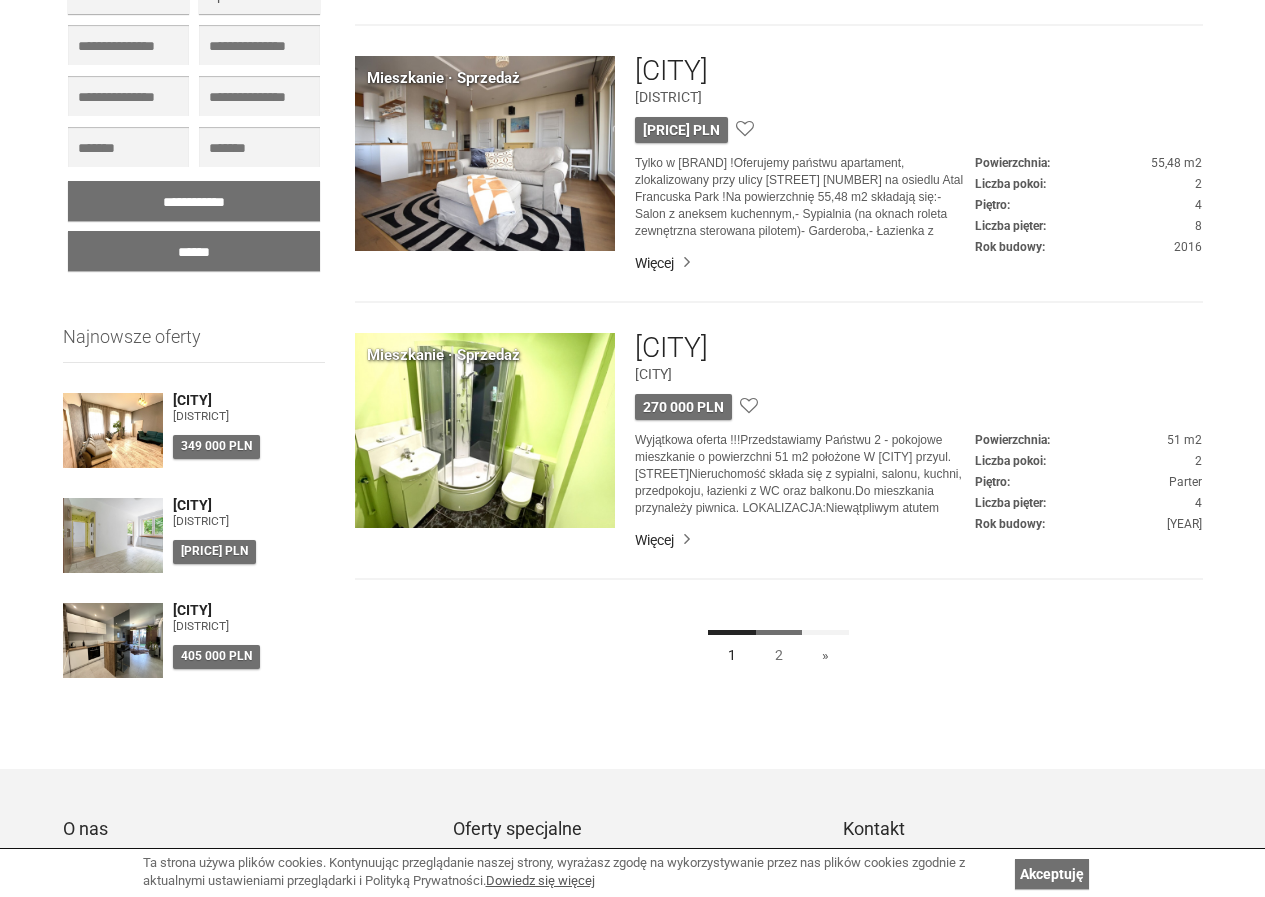 click on "2" at bounding box center (779, 652) 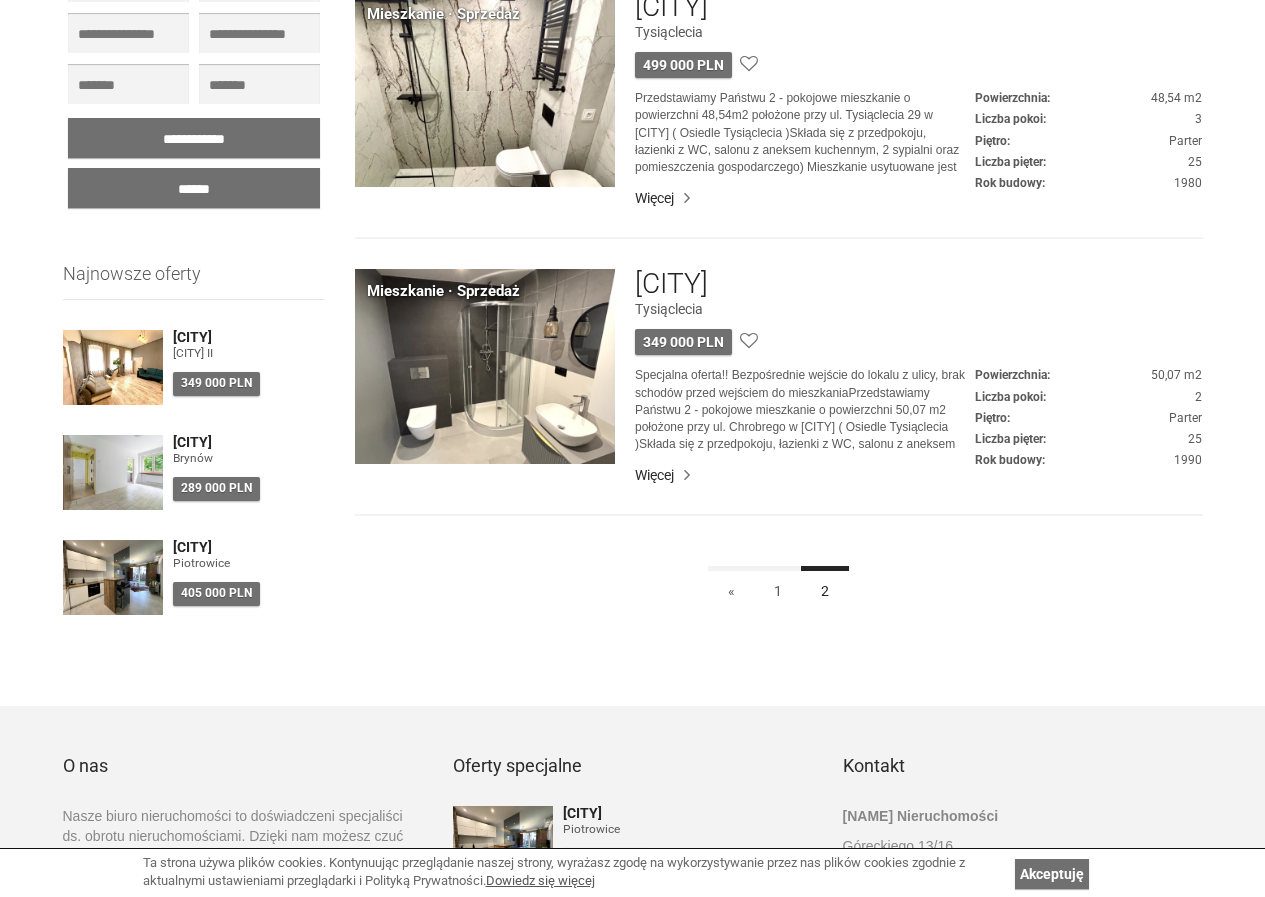 scroll, scrollTop: 1800, scrollLeft: 0, axis: vertical 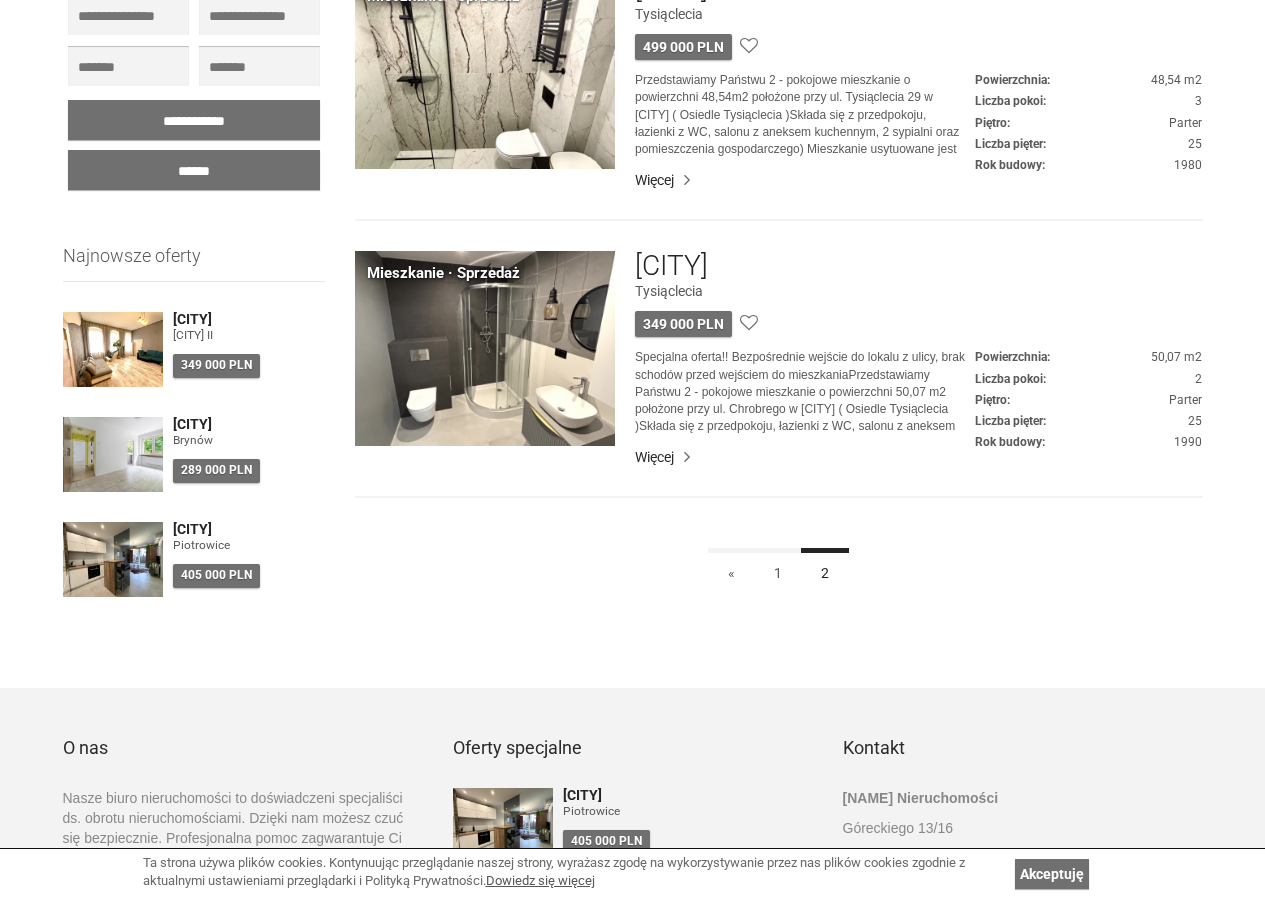 click at bounding box center (485, 348) 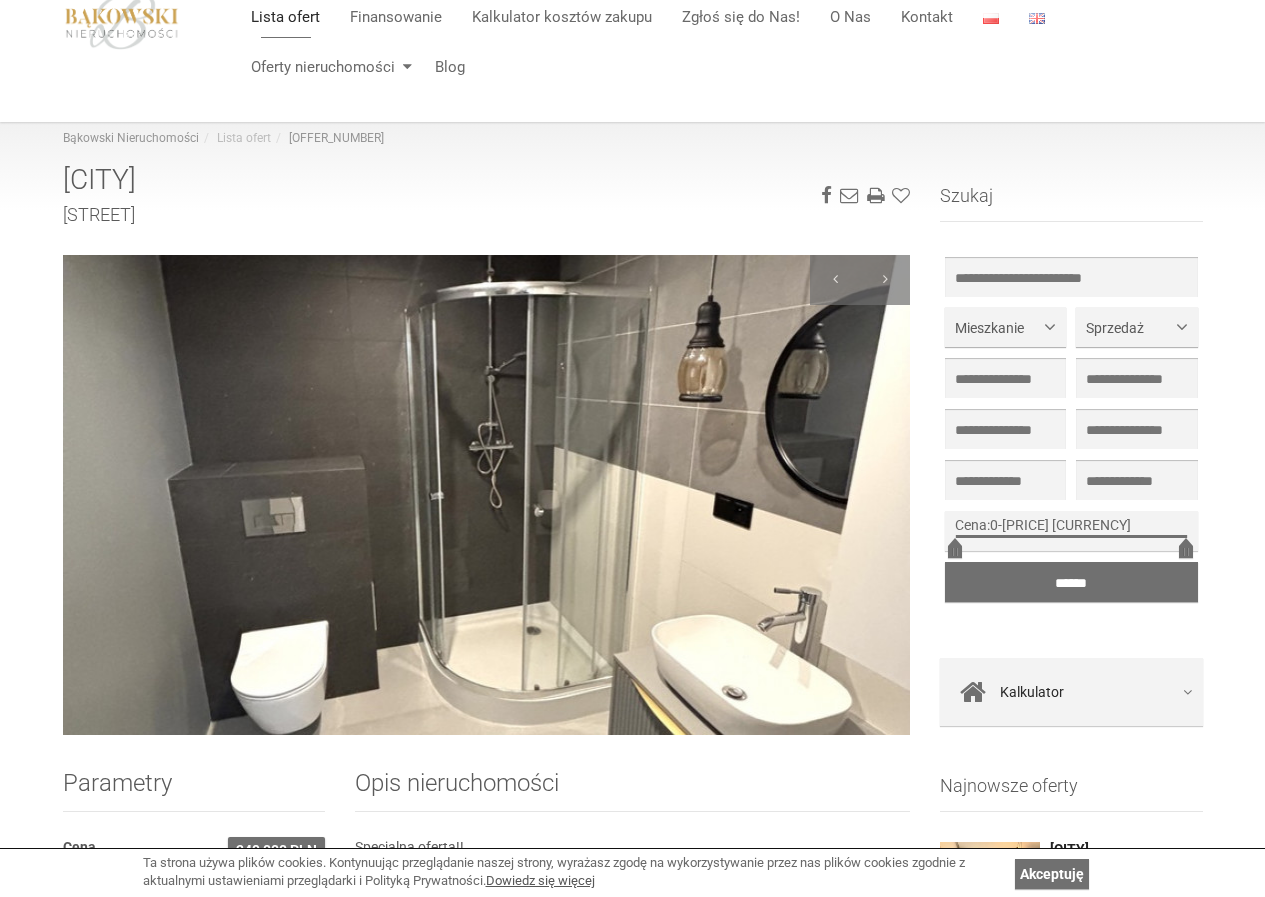 scroll, scrollTop: 100, scrollLeft: 0, axis: vertical 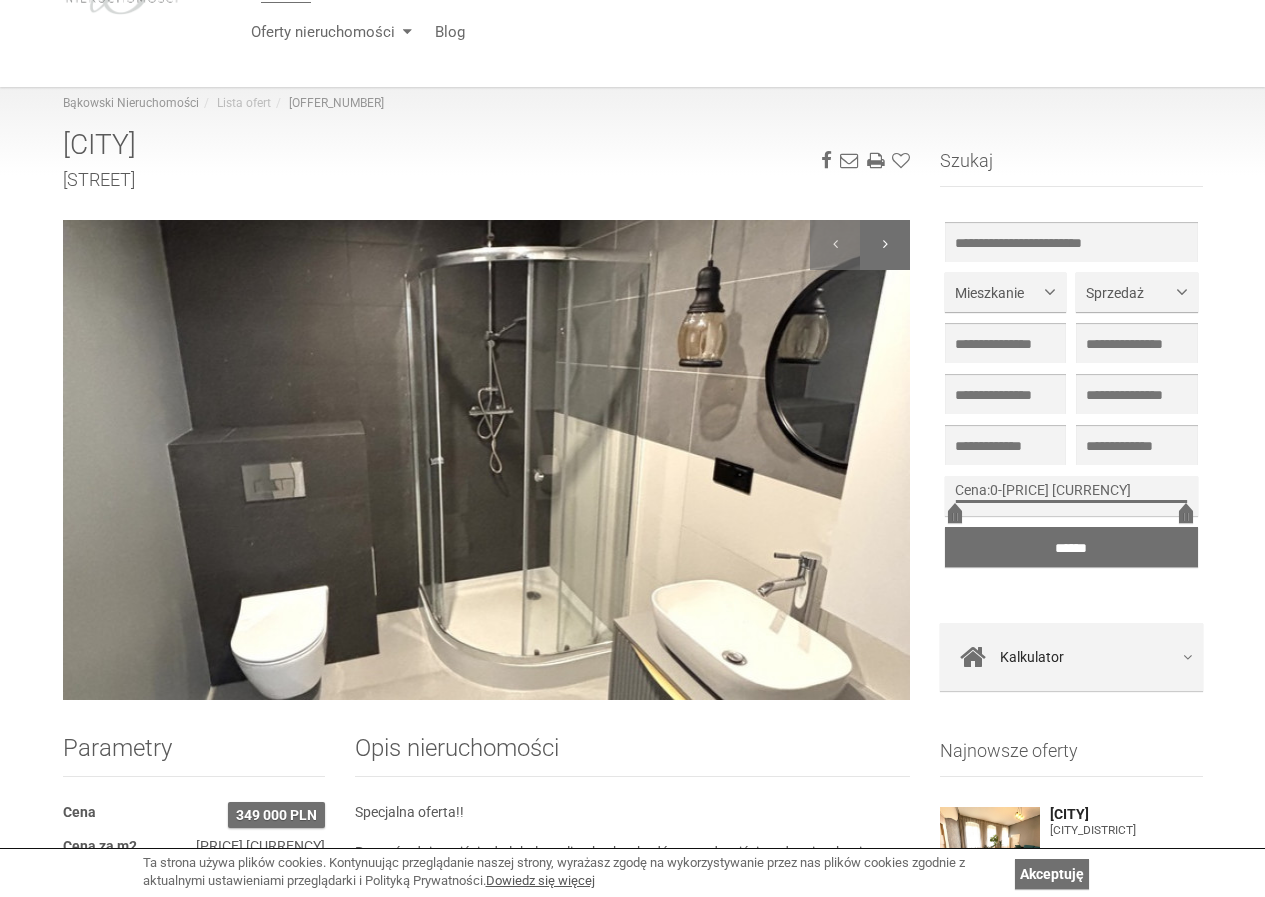 click at bounding box center (885, 245) 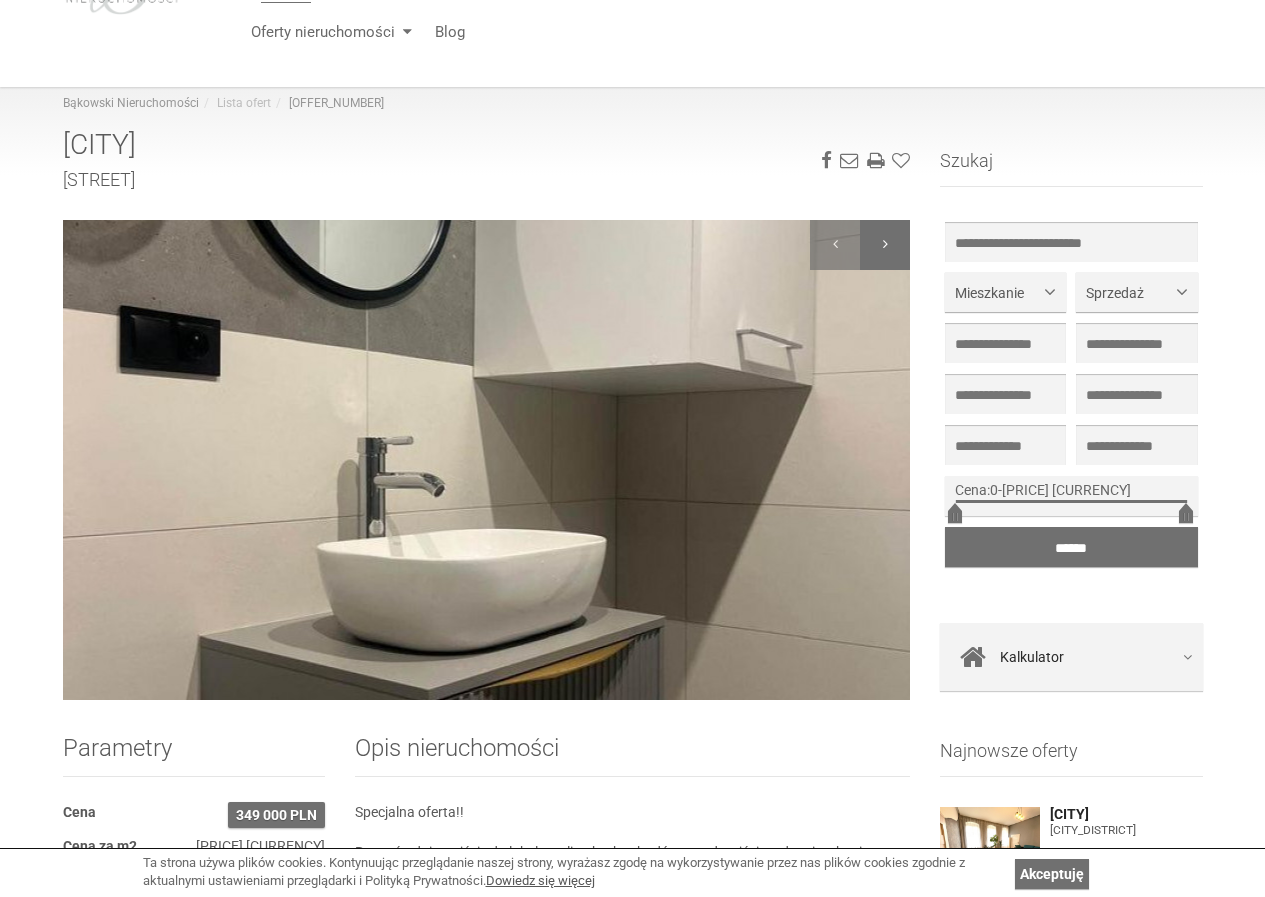 click at bounding box center (885, 245) 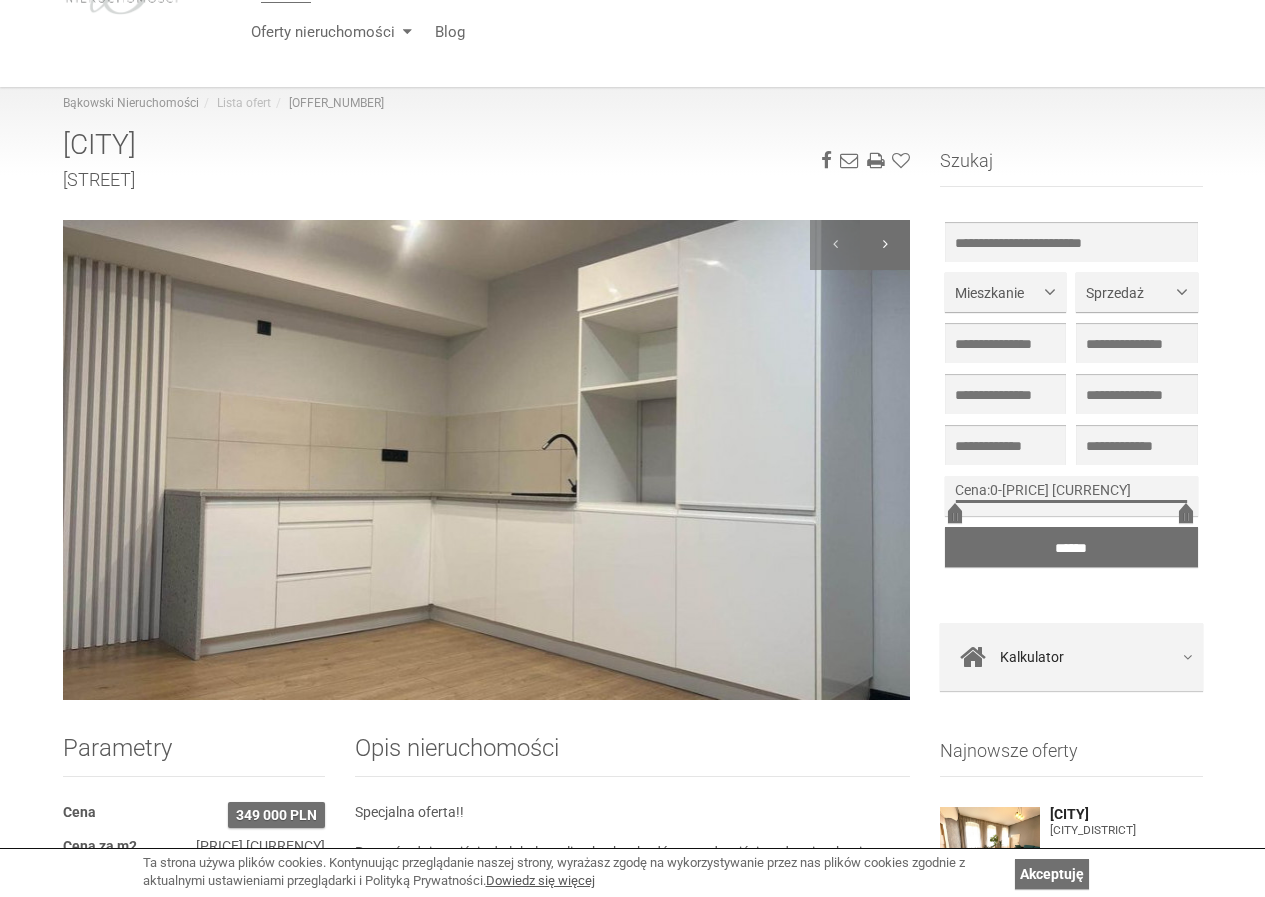 click at bounding box center [885, 245] 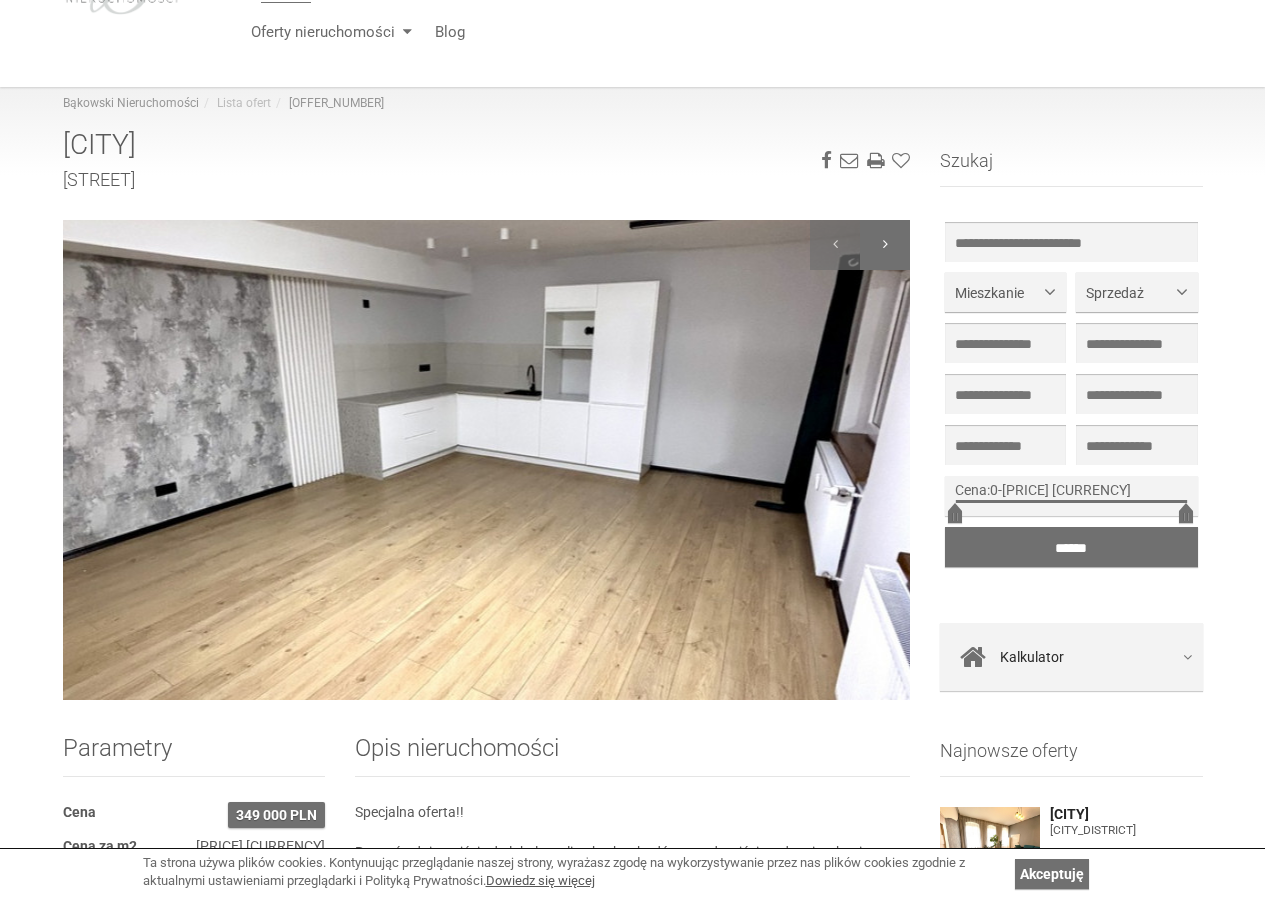 click at bounding box center (885, 245) 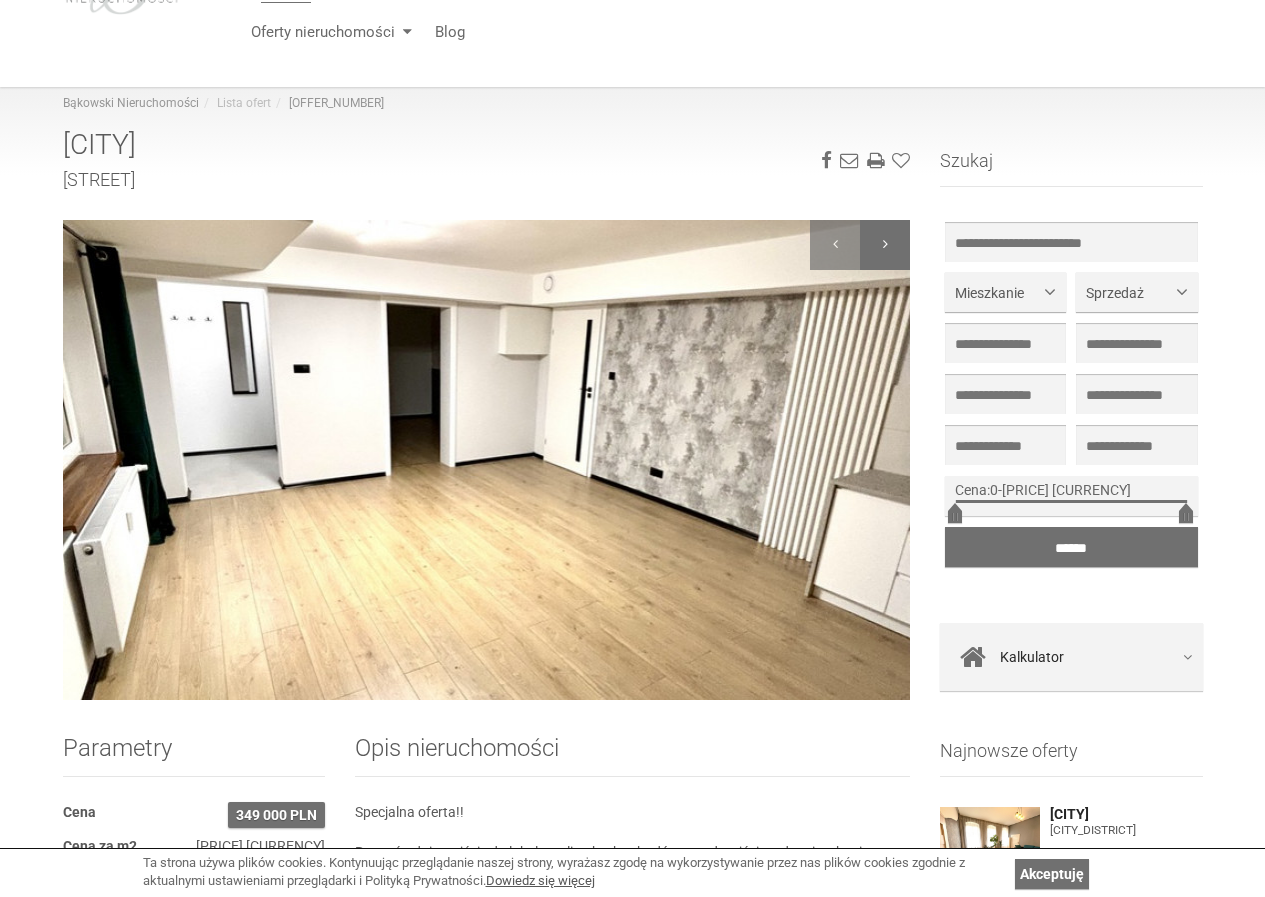 click at bounding box center (885, 245) 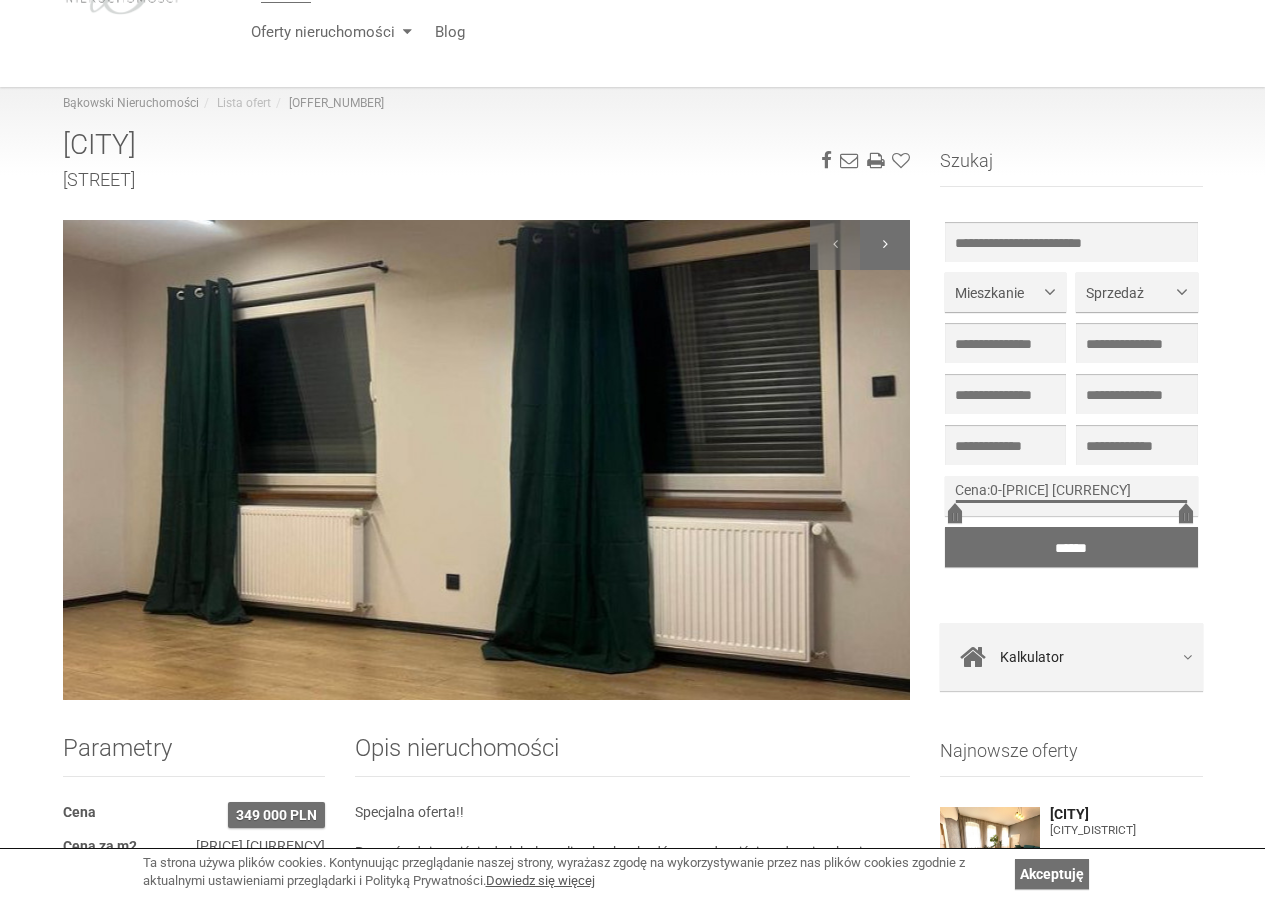 click at bounding box center [885, 245] 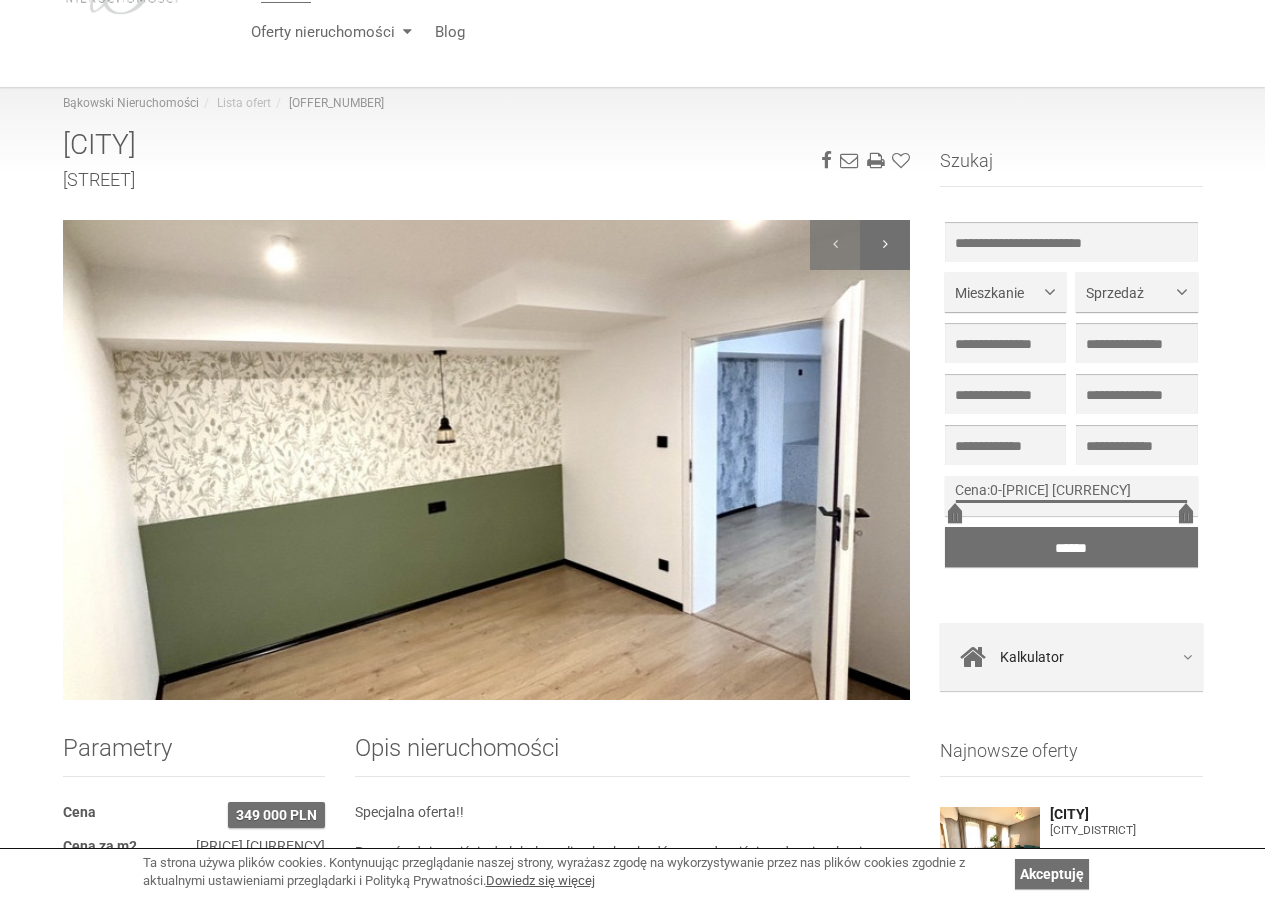 click at bounding box center (885, 245) 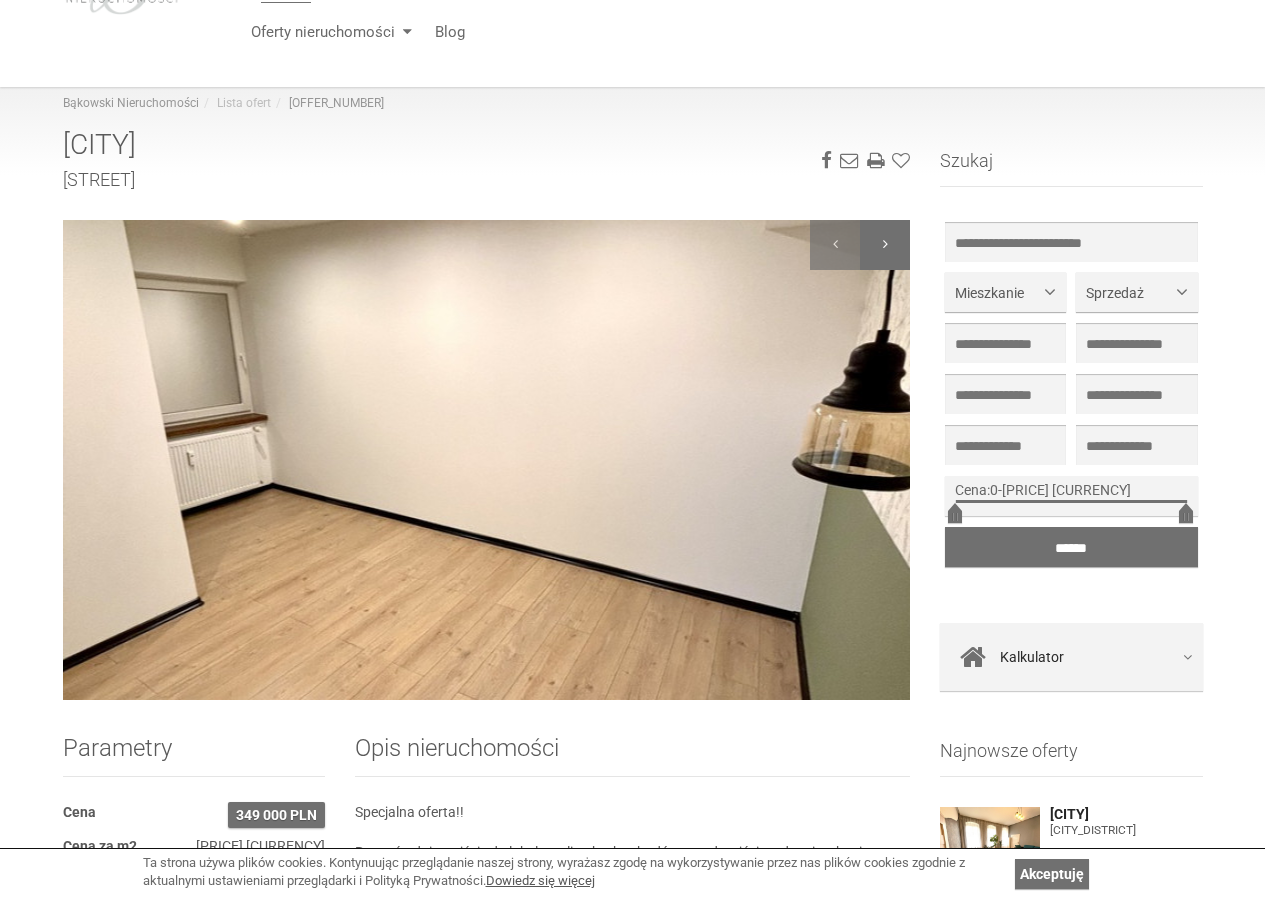 click at bounding box center (885, 245) 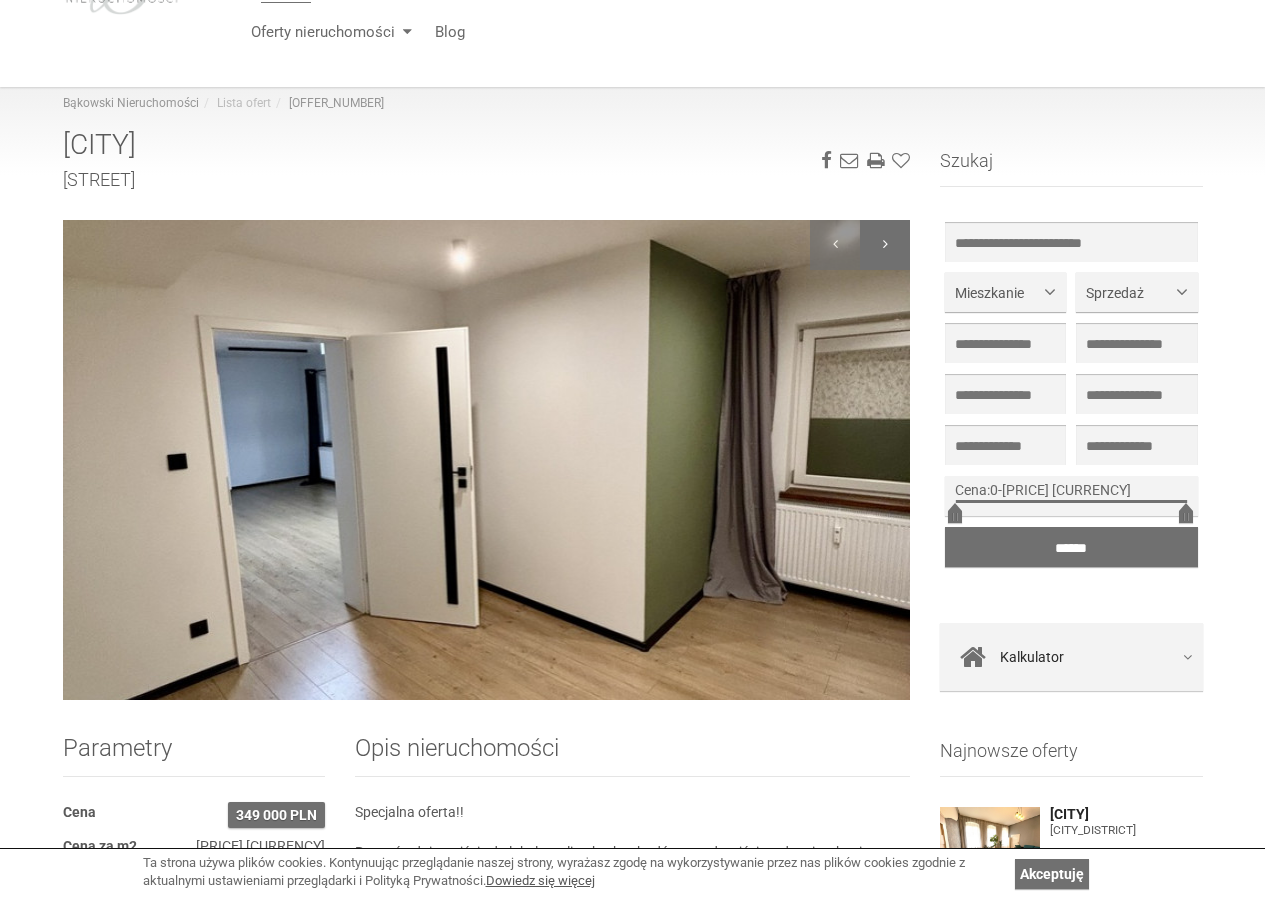 click at bounding box center [885, 245] 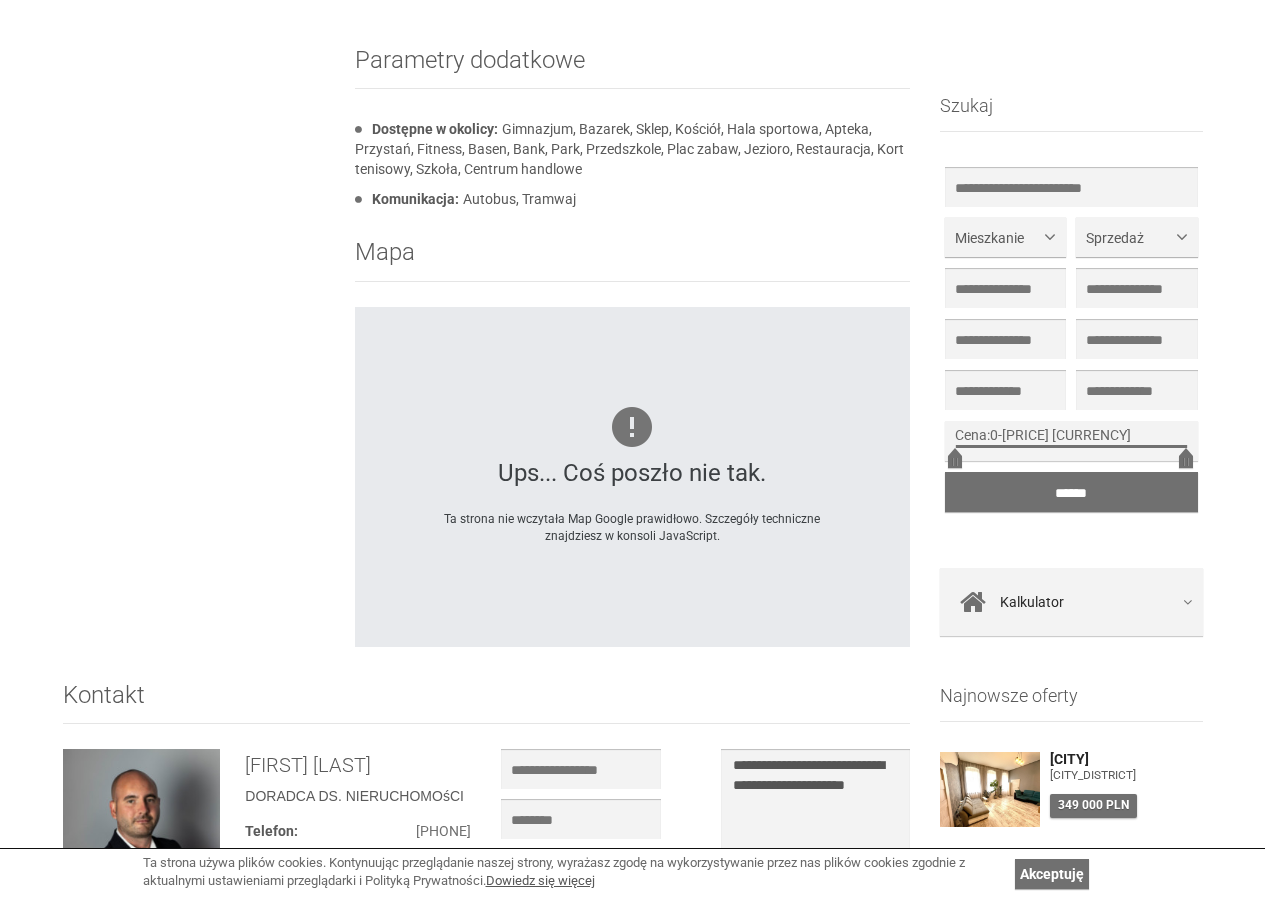 scroll, scrollTop: 2200, scrollLeft: 0, axis: vertical 